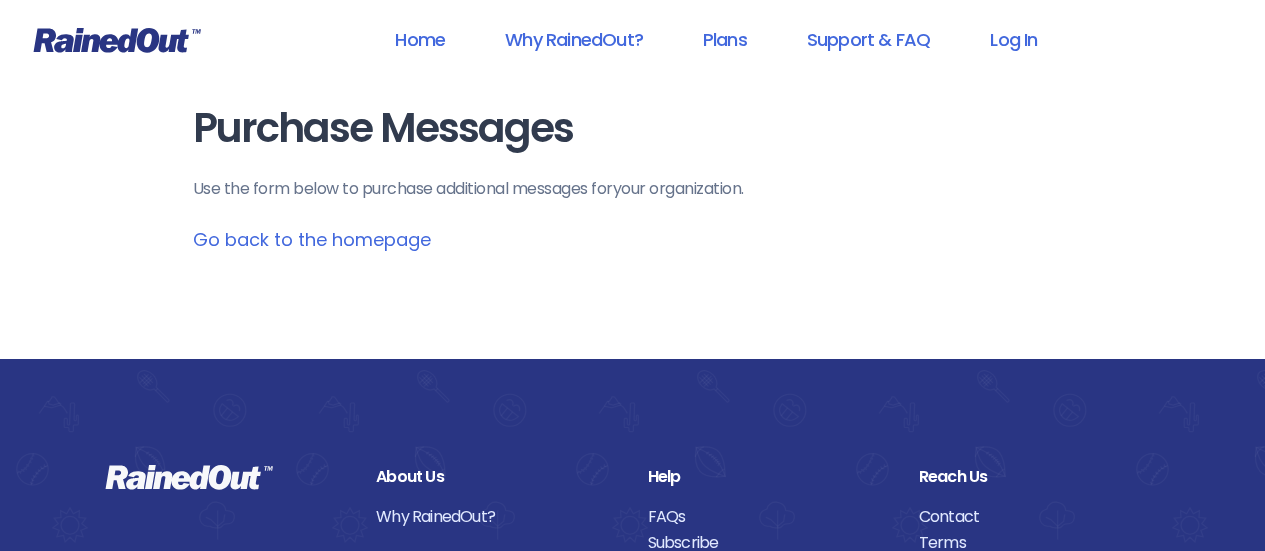 scroll, scrollTop: 0, scrollLeft: 0, axis: both 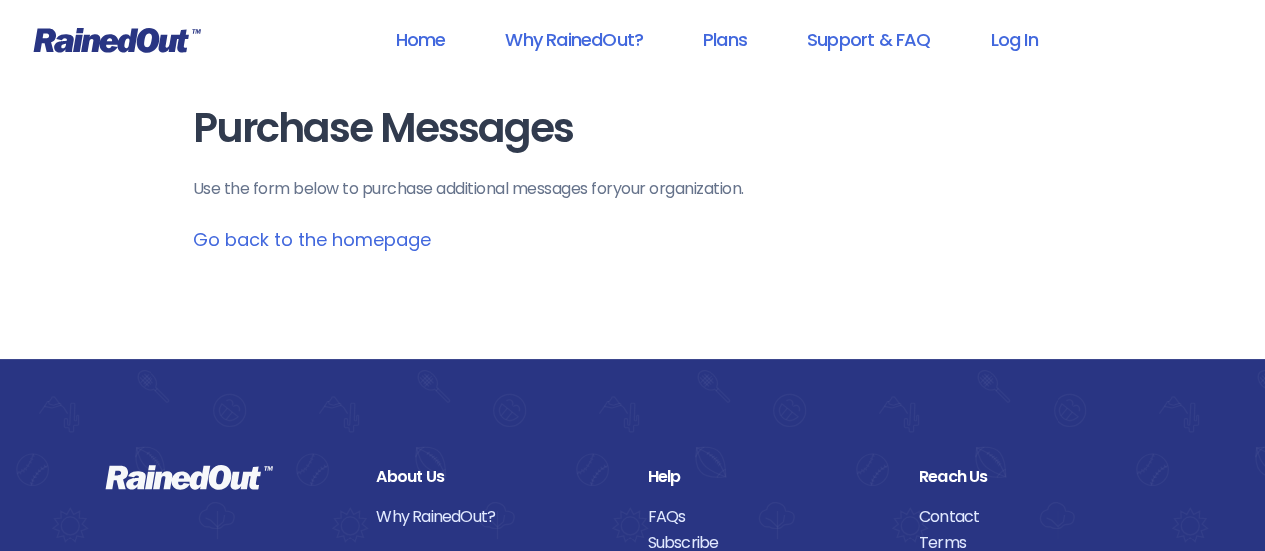 click on "Go back to the homepage" at bounding box center [312, 239] 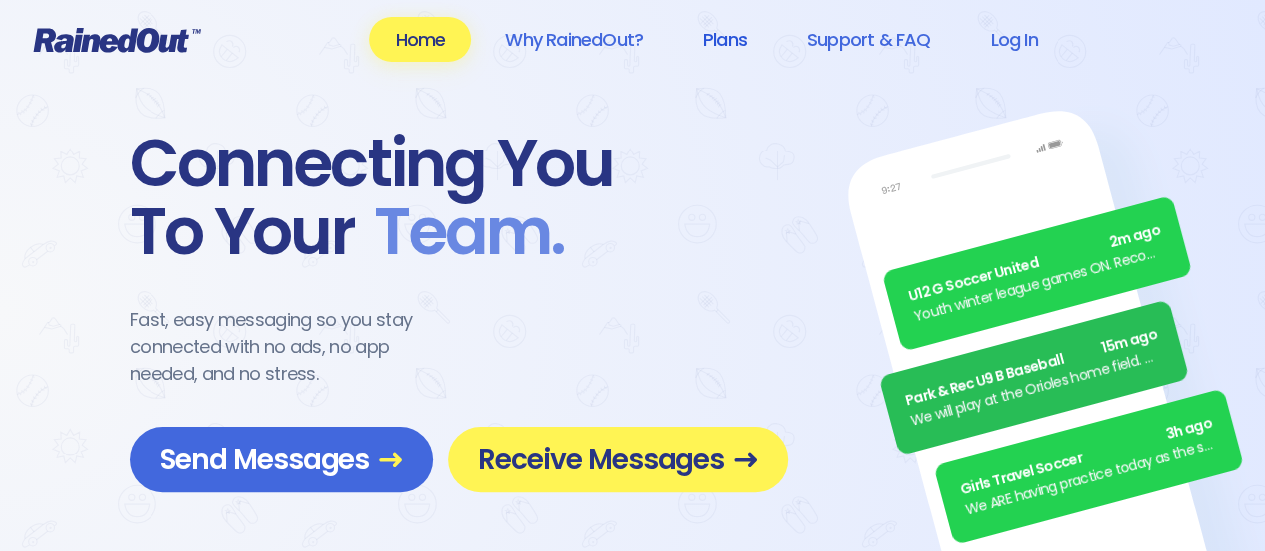 click on "Plans" at bounding box center (725, 39) 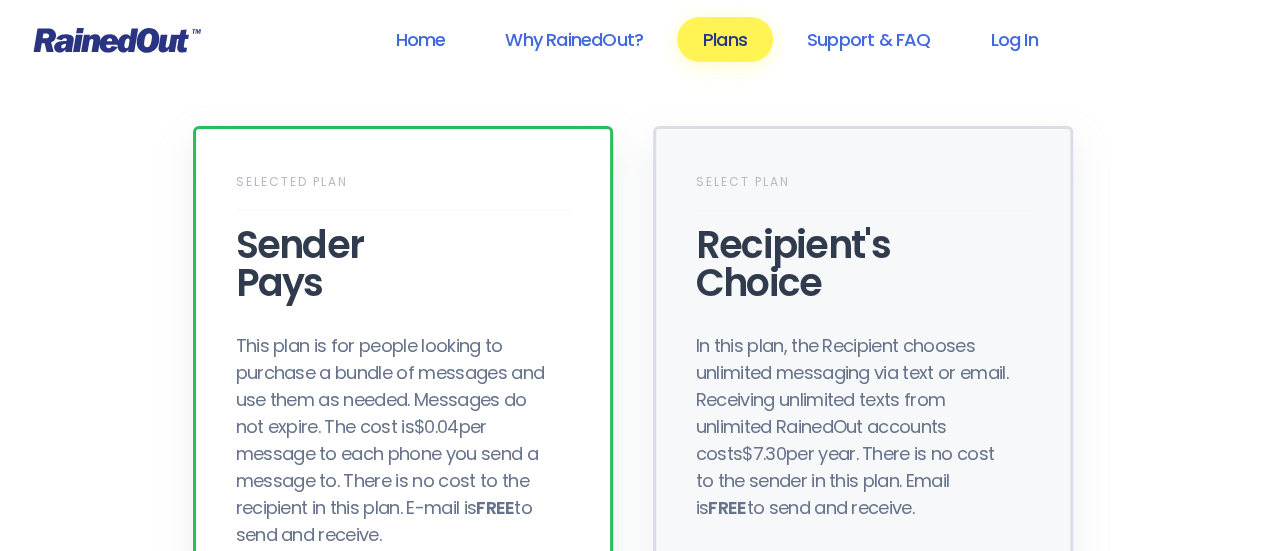 scroll, scrollTop: 100, scrollLeft: 0, axis: vertical 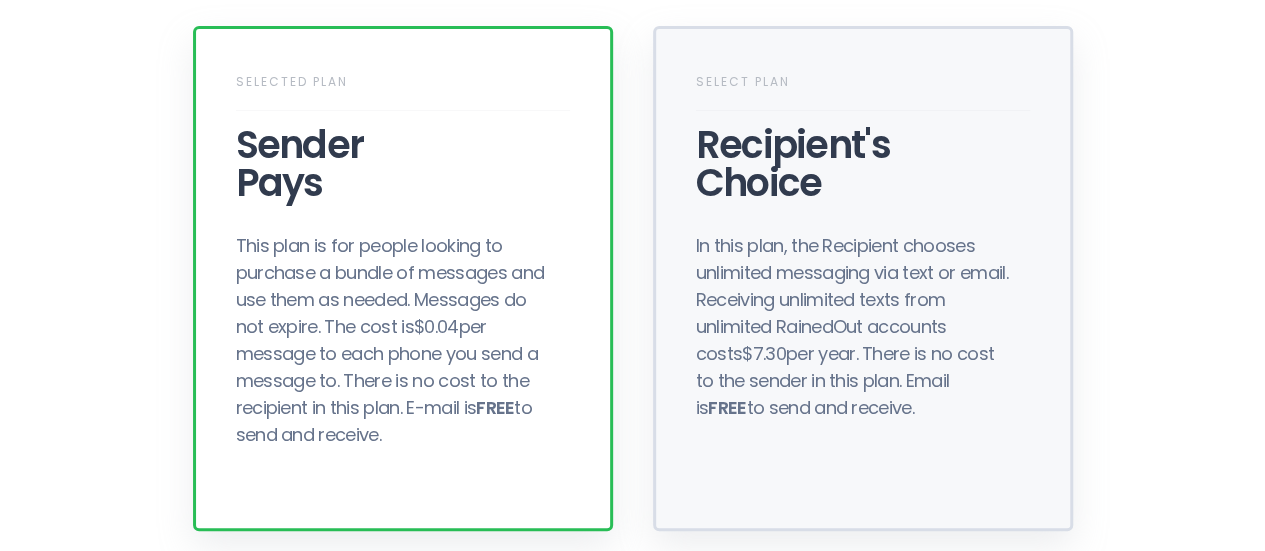 click on "In this plan, the Recipient chooses unlimited messaging via text or email.  Receiving unlimited texts from unlimited RainedOut accounts costs  $7.30  per year.  There is no cost to the sender in this plan.  Email is  FREE  to send and receive." at bounding box center [856, 326] 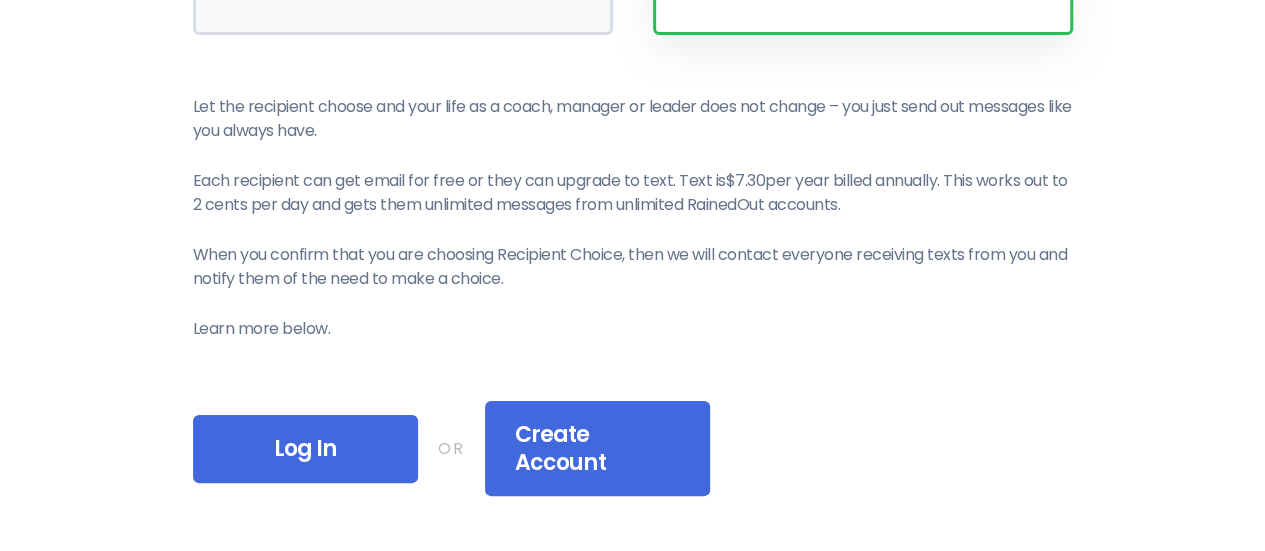 scroll, scrollTop: 600, scrollLeft: 0, axis: vertical 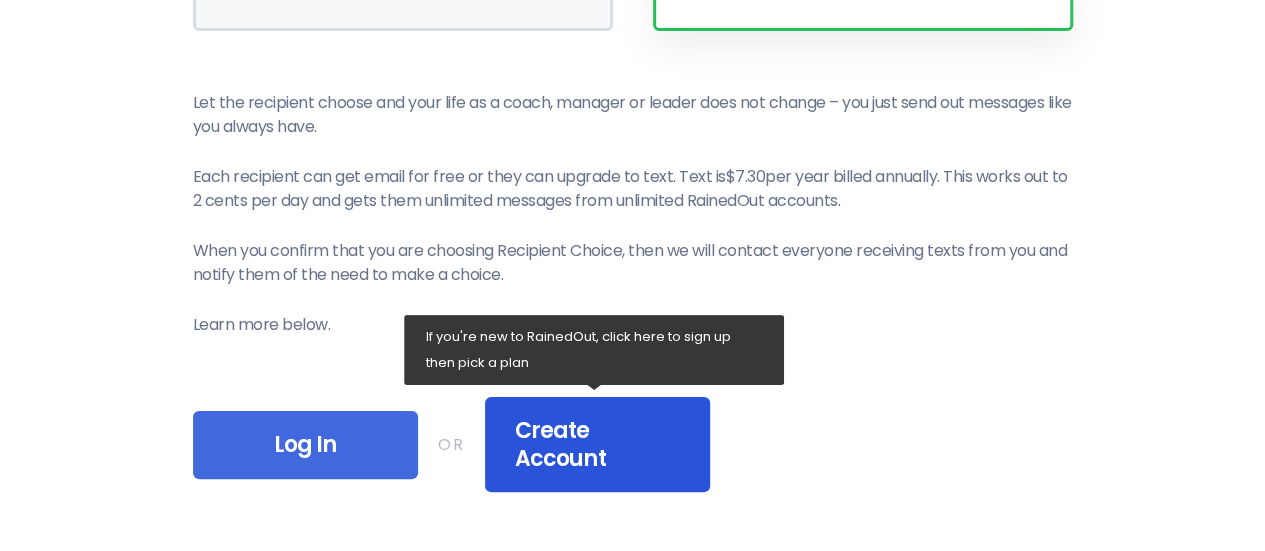 click on "Create Account" at bounding box center [597, 444] 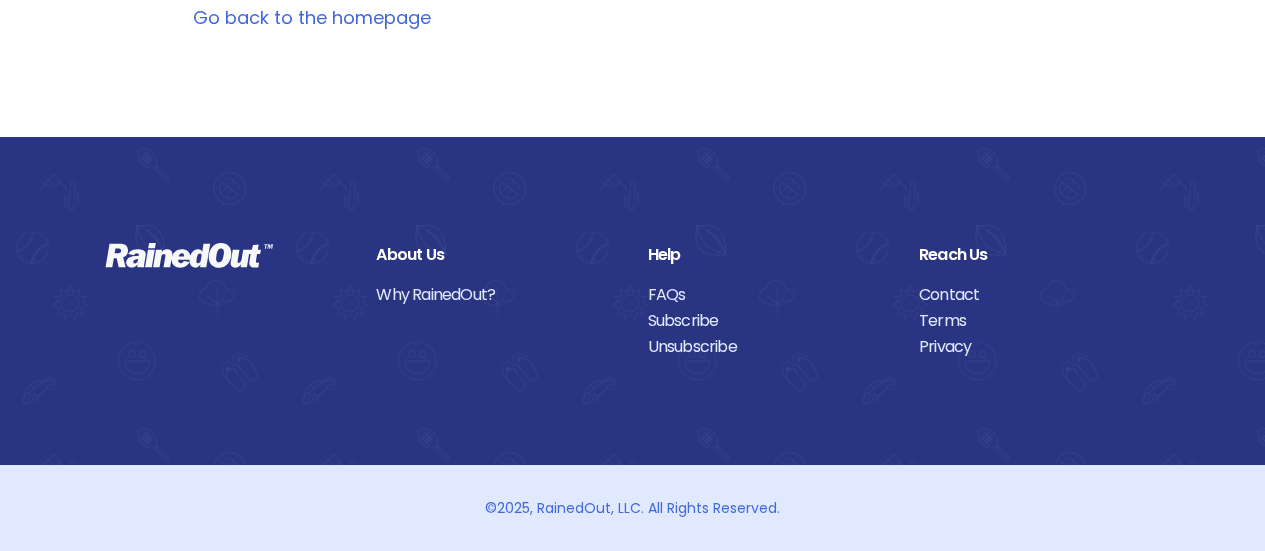 scroll, scrollTop: 0, scrollLeft: 0, axis: both 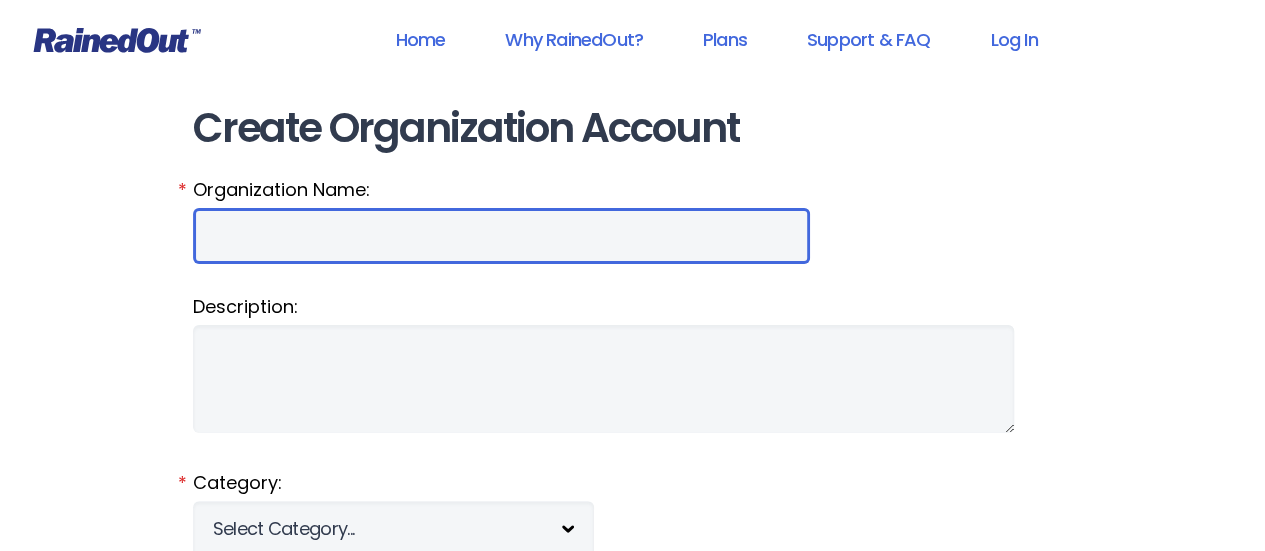 click on "Organization Name:" at bounding box center (501, 236) 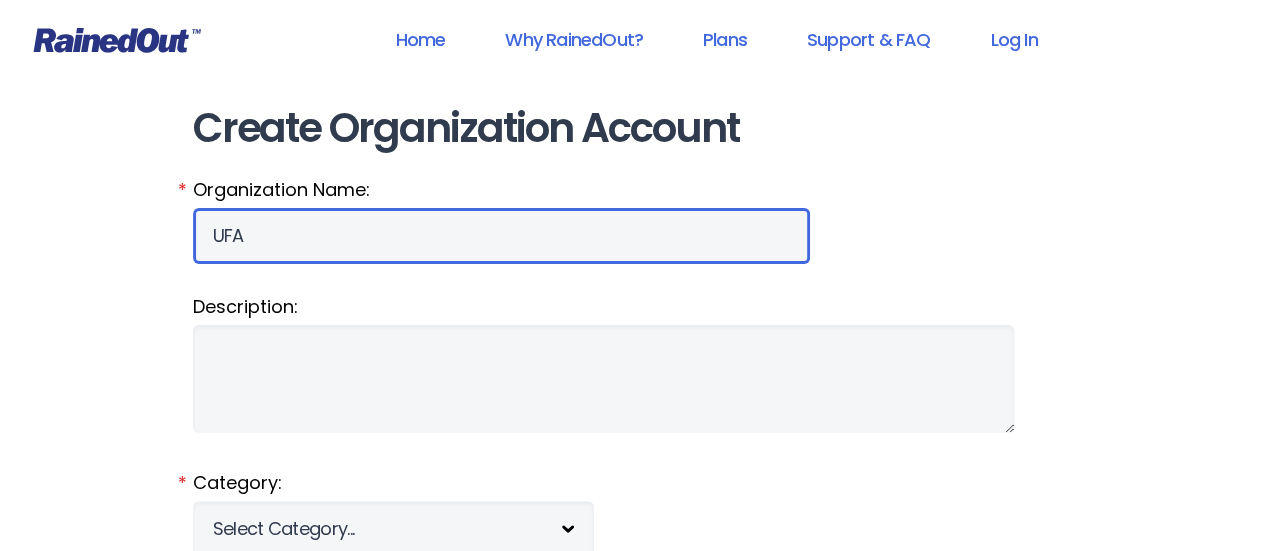 type on "UFA" 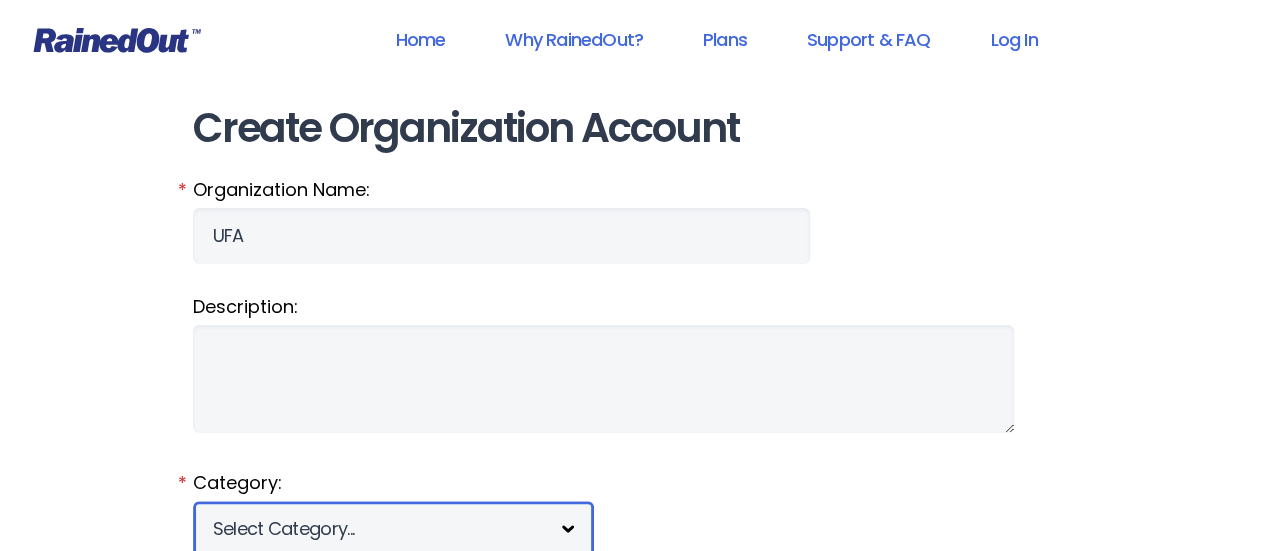click on "Select Category... 5K Walk/Run Aerobics/Fitness ABCA AYF NSCAA Performance Motorsports Marketing SAY Soccer Archery Attractions Badminton Baseball Basketball Biking/Cycling Billiards Bowling Boxing Boy Scouts Camping Canoeing Cards/Board Games Charity Event Cheerleading American Legion Jaycees Lions Masons Other VFW Arts & Crafts Career Development Computer/Software Cooking Dog Training House & Home Language Music Other Personal Development Personal Finance Professional Development Cricket Cross Country Running Curling Dance Darts Diving Dodgeball Dog Racing Equestrian Extreme Sports Farmers' Market Airshow Antiques Architecture Art & Craft Astronomy & Space Beauty & Fashion Cars Community Dance Ethnic Cultures Food & Wine Games Gardening History & Archaeology Hobbies & Interests Home Improvement Literature & Reading Music Nature & Animals Parades Pet Science Sewing Travel Field Hockey Fishing Flee Market Flying Disc Sports Football Fundraiser Girl Scouts Golf Gymnastics Hang Gliding Health & Nutrition Hiking" at bounding box center [393, 529] 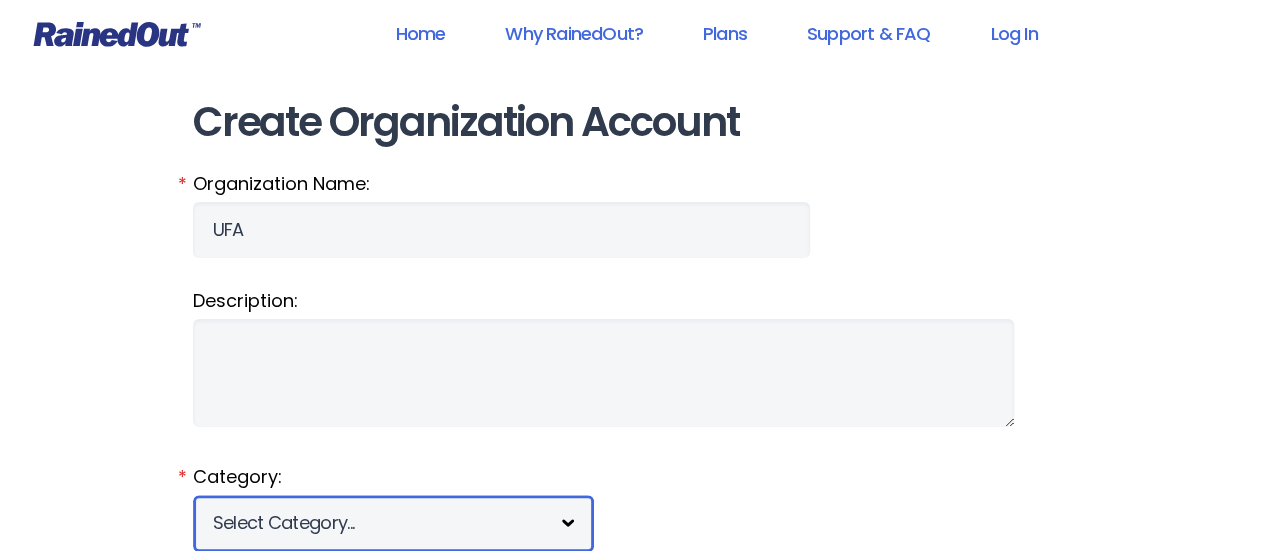 select on "1501" 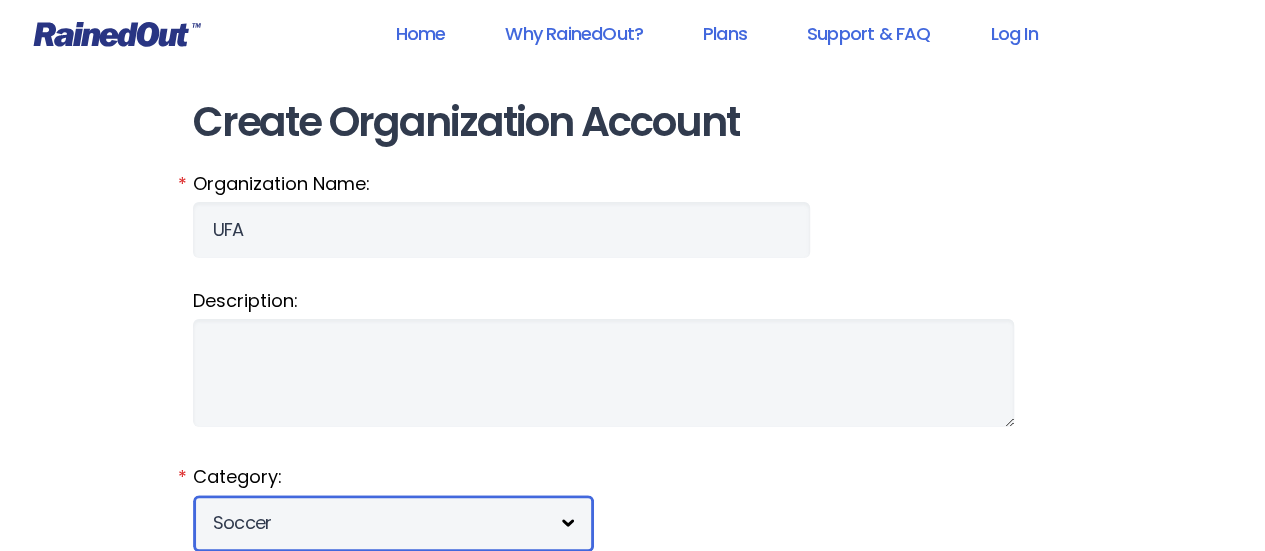 click on "Select Category... 5K Walk/Run Aerobics/Fitness ABCA AYF NSCAA Performance Motorsports Marketing SAY Soccer Archery Attractions Badminton Baseball Basketball Biking/Cycling Billiards Bowling Boxing Boy Scouts Camping Canoeing Cards/Board Games Charity Event Cheerleading American Legion Jaycees Lions Masons Other VFW Arts & Crafts Career Development Computer/Software Cooking Dog Training House & Home Language Music Other Personal Development Personal Finance Professional Development Cricket Cross Country Running Curling Dance Darts Diving Dodgeball Dog Racing Equestrian Extreme Sports Farmers' Market Airshow Antiques Architecture Art & Craft Astronomy & Space Beauty & Fashion Cars Community Dance Ethnic Cultures Food & Wine Games Gardening History & Archaeology Hobbies & Interests Home Improvement Literature & Reading Music Nature & Animals Parades Pet Science Sewing Travel Field Hockey Fishing Flee Market Flying Disc Sports Football Fundraiser Girl Scouts Golf Gymnastics Hang Gliding Health & Nutrition Hiking" at bounding box center [393, 523] 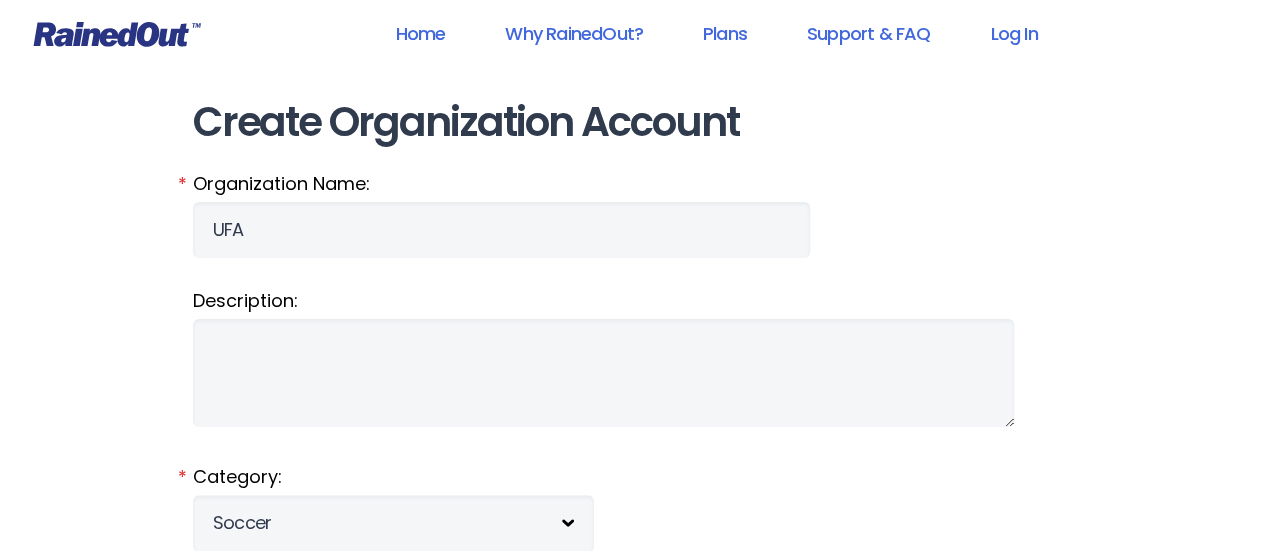 click on "Description:" at bounding box center [633, 361] 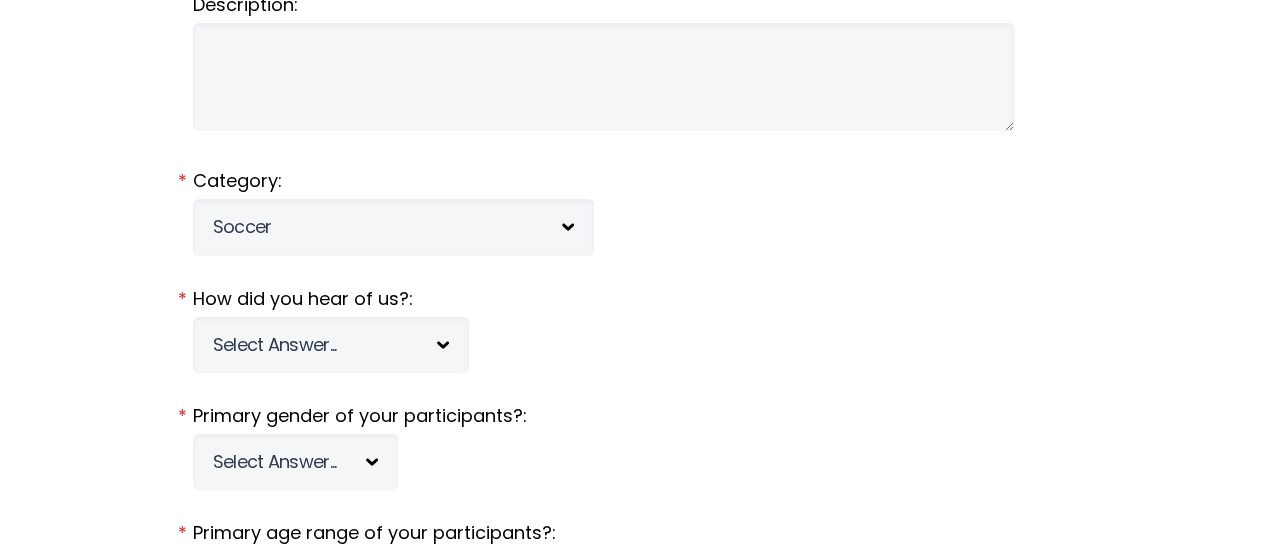scroll, scrollTop: 306, scrollLeft: 0, axis: vertical 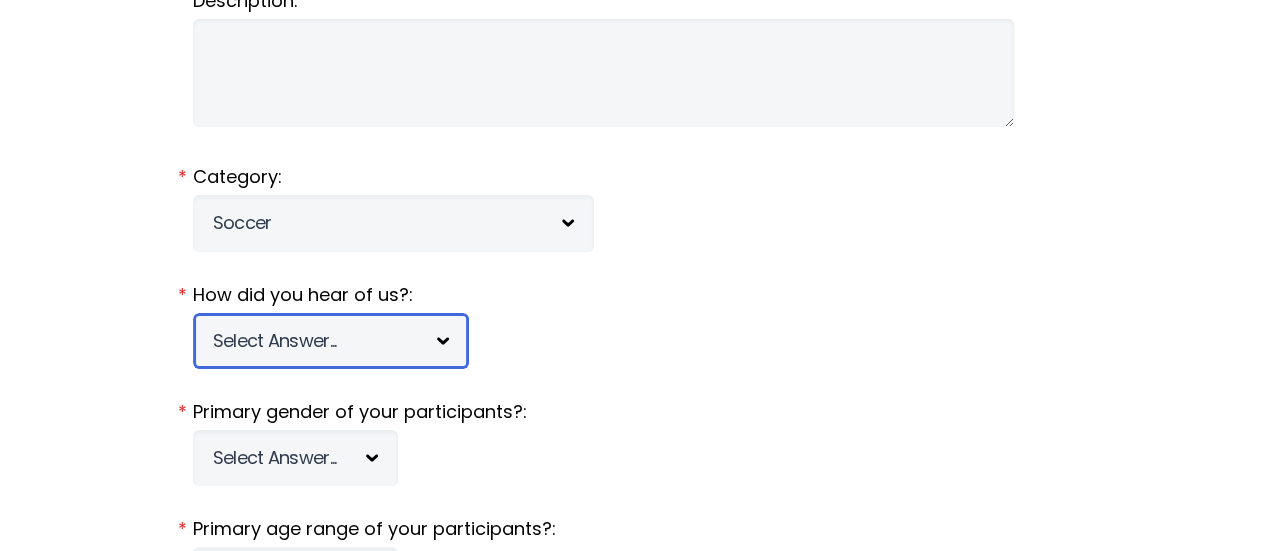 click on "Select Answer... Tournament Facebook/Social Media Referral Web Search Other" at bounding box center [331, 341] 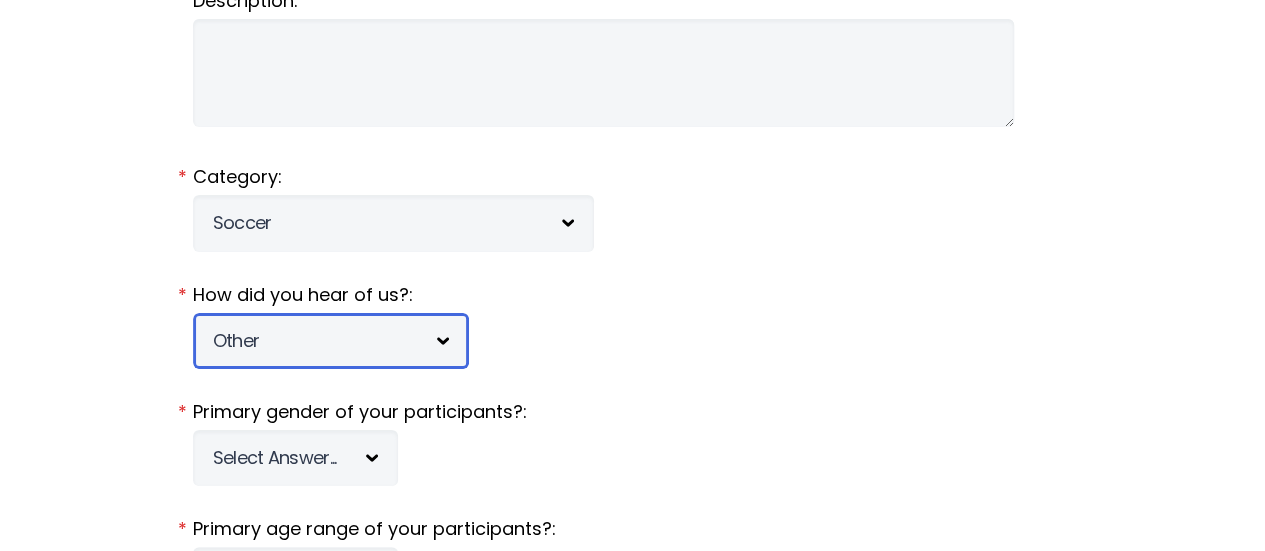 click on "Select Answer... Tournament Facebook/Social Media Referral Web Search Other" at bounding box center (331, 341) 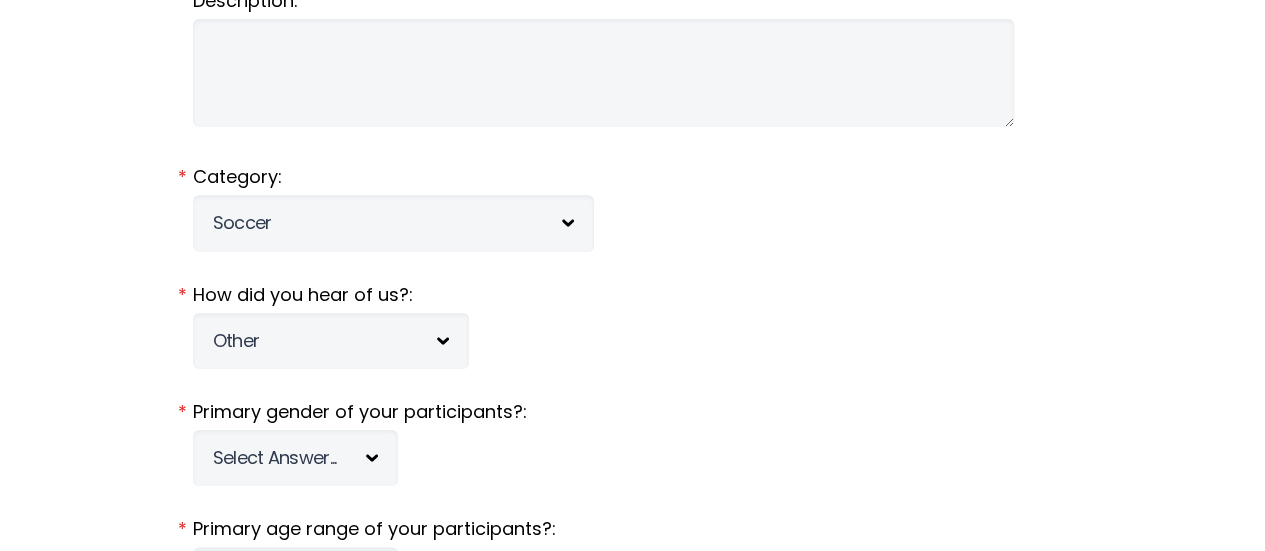 click on "How did you hear of us?: Select Answer... Tournament Facebook/Social Media Referral Web Search Other *" at bounding box center (633, 325) 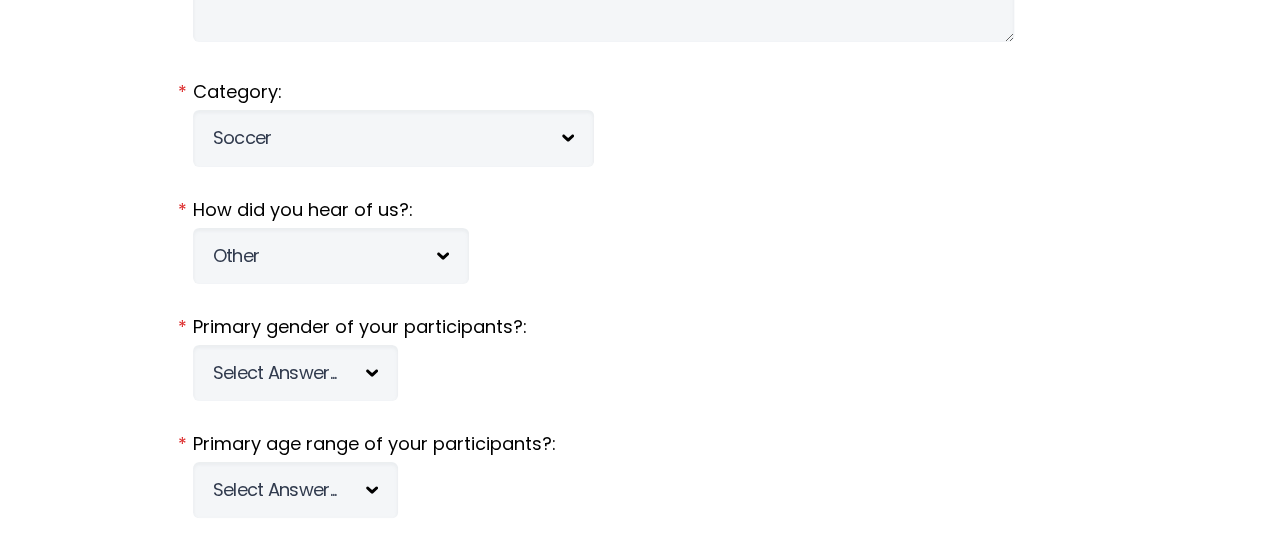 scroll, scrollTop: 506, scrollLeft: 0, axis: vertical 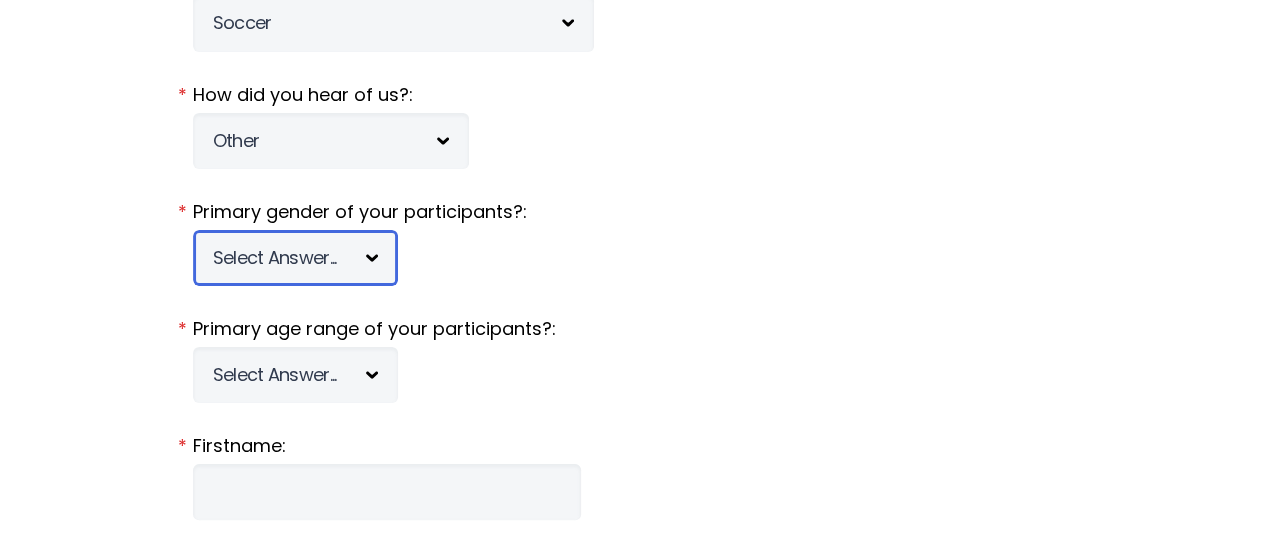 click on "Select Answer... Male Female Co-ed" at bounding box center (295, 258) 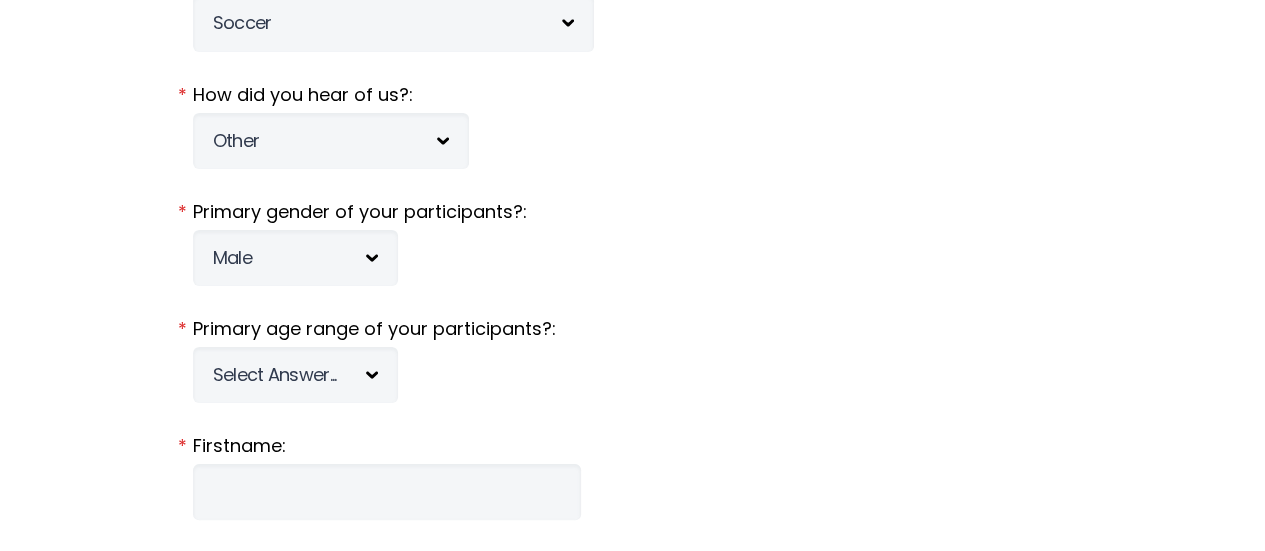 click on "Organization Name: [ORG] * Description: Category: Select Category... 5K Walk/Run Aerobics/Fitness ABCA AYF NSCAA Performance Motorsports Marketing SAY Soccer Archery Attractions Badminton Baseball Basketball Biking/Cycling Billiards Bowling Boxing Boy Scouts Camping Canoeing Cards/Board Games Charity Event Cheerleading American Legion Jaycees Lions Masons Other VFW Arts & Crafts Career Development Computer/Software Cooking Dog Training House & Home Language Music Other Personal Development Personal Finance Professional Development Cricket Cross Country Running Curling Dance Darts Diving Dodgeball Dog Racing Equestrian Extreme Sports Farmers' Market Airshow Antiques Architecture Art & Craft Astronomy & Space Beauty & Fashion Cars Community Dance Ethnic Cultures Food & Wine Games Gardening History & Archaeology Hobbies & Interests Home Improvement Literature & Reading Music Nature & Animals Parades Pet Science Sewing Travel Field Hockey Fishing Flee Market Flying Disc Sports Football Fundraiser Girl Scouts" at bounding box center (633, 1009) 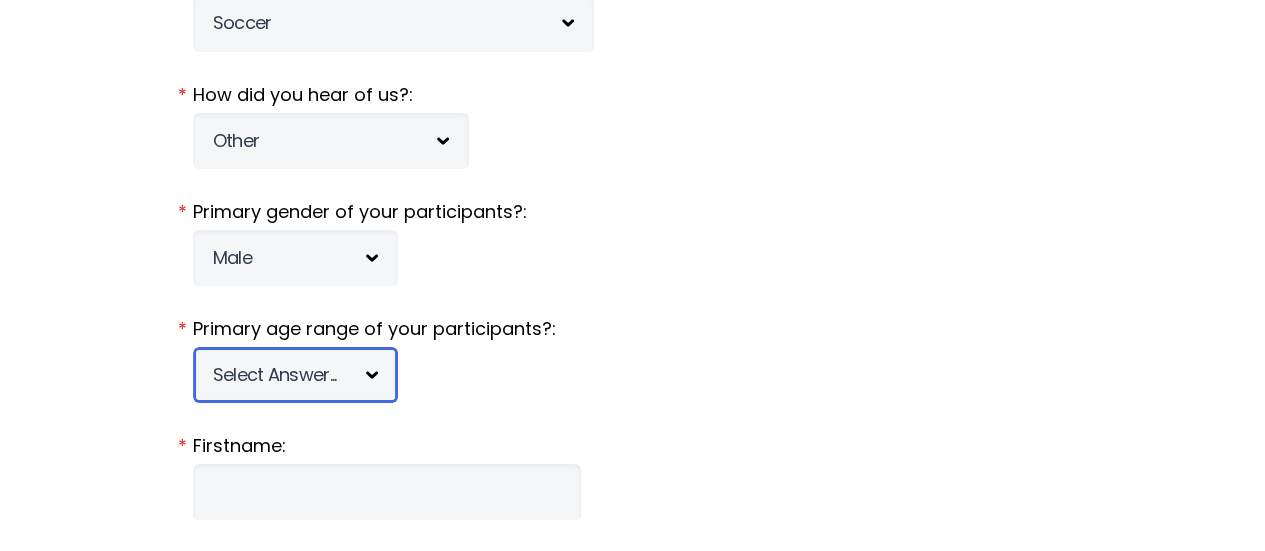 click on "Select Answer... Under 5 6-7 8-9 10-11 12-13 14-15 16-17 18-20 21+ Mixed" at bounding box center [295, 375] 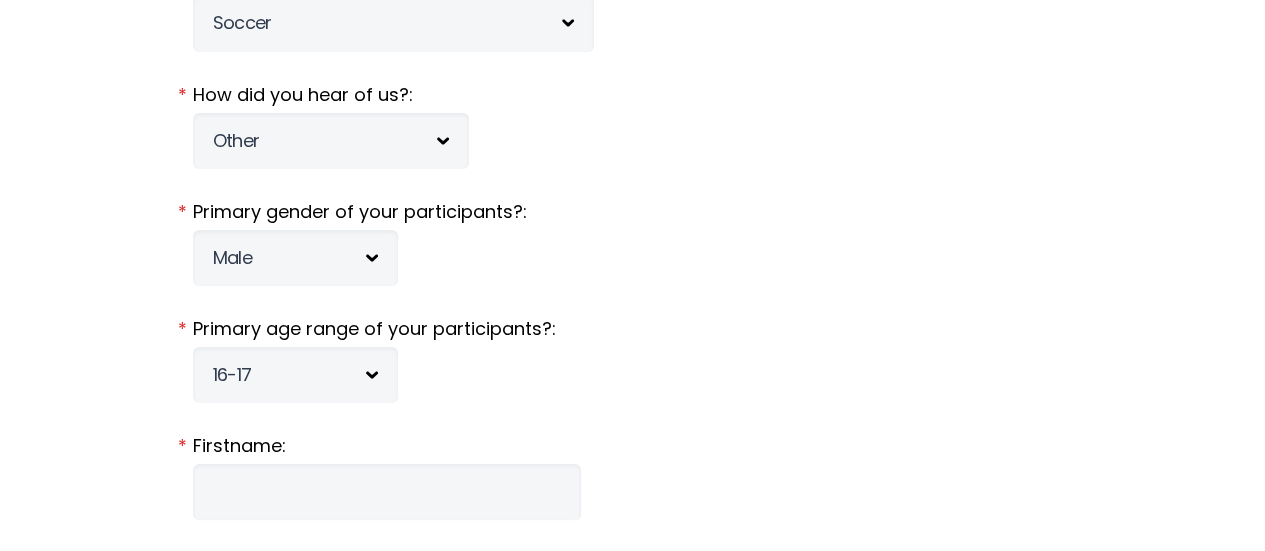 click on "Primary age range of your participants?:" at bounding box center [633, 329] 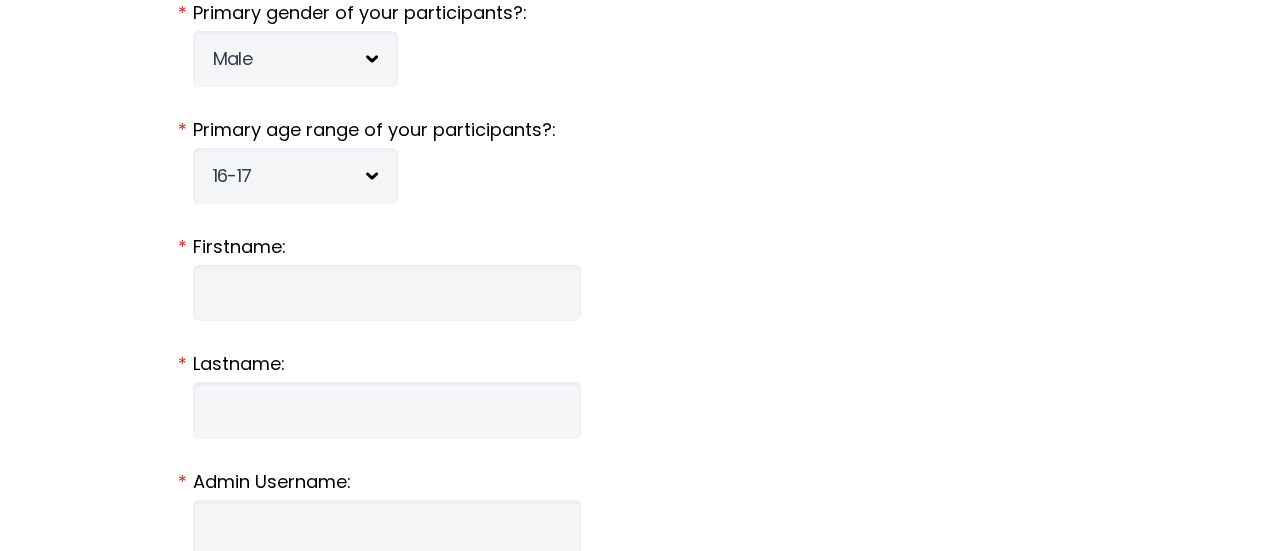 scroll, scrollTop: 706, scrollLeft: 0, axis: vertical 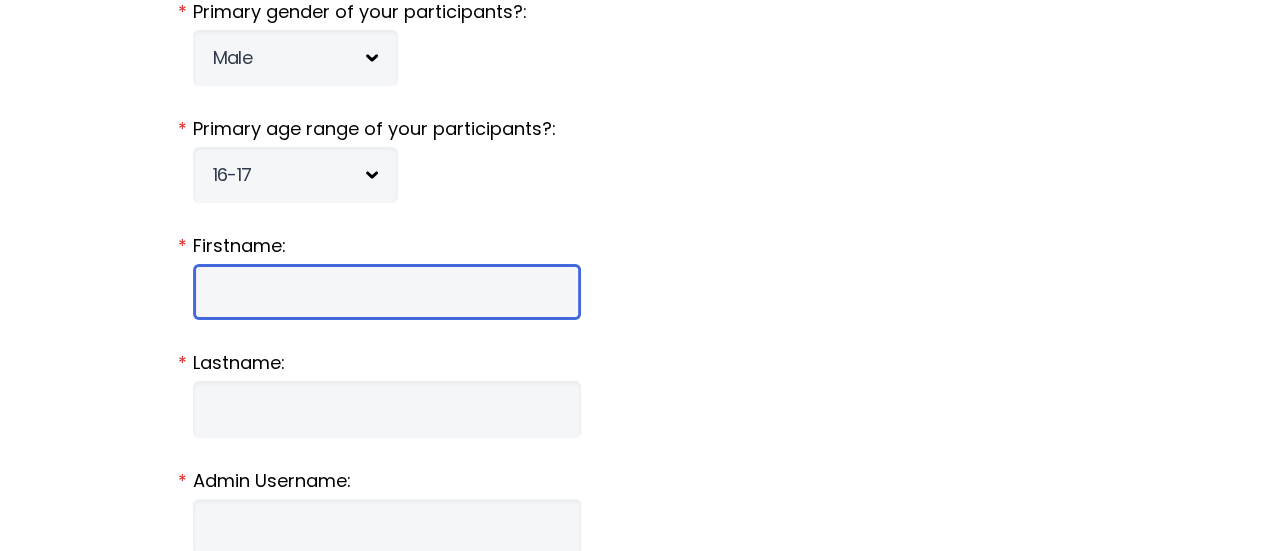 click on "Firstname:" at bounding box center (387, 292) 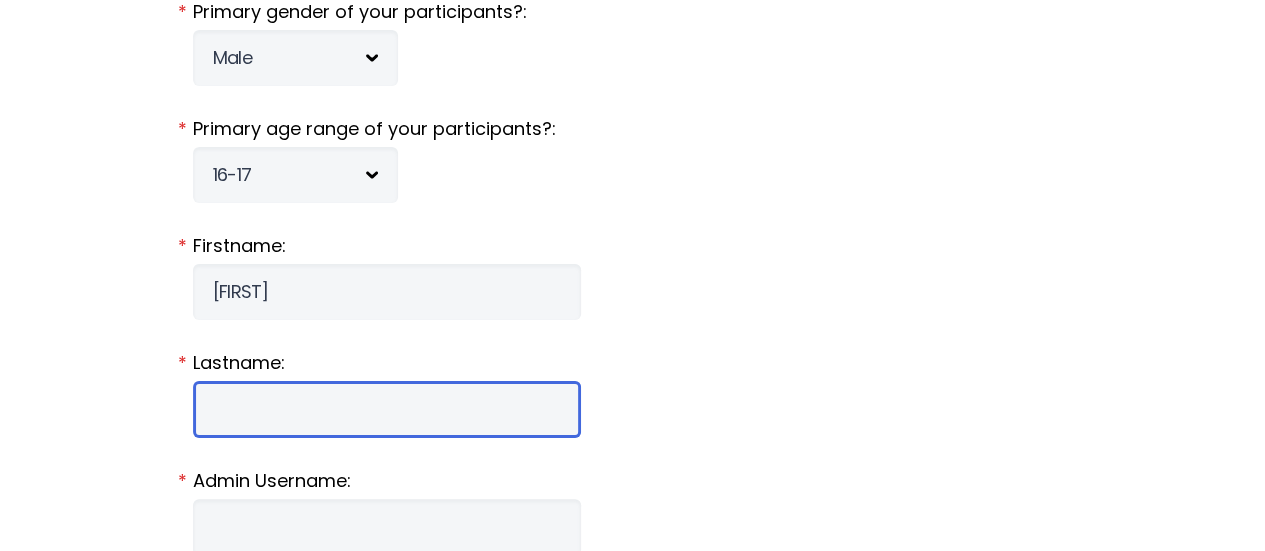 type on "[FIRST]" 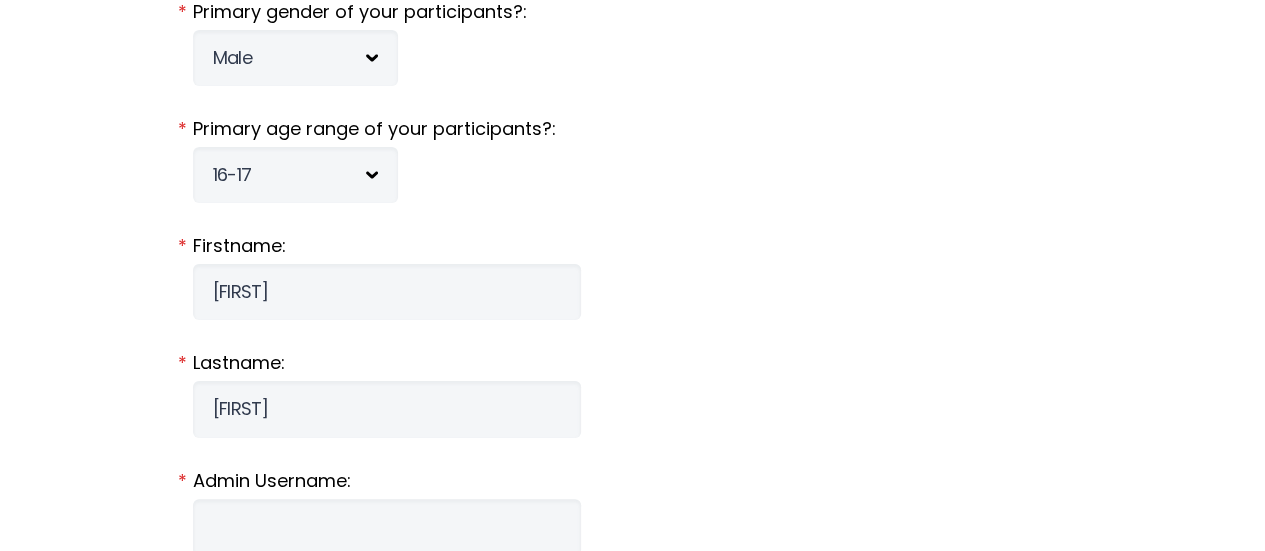 type on "[FIRST] [EMAIL]" 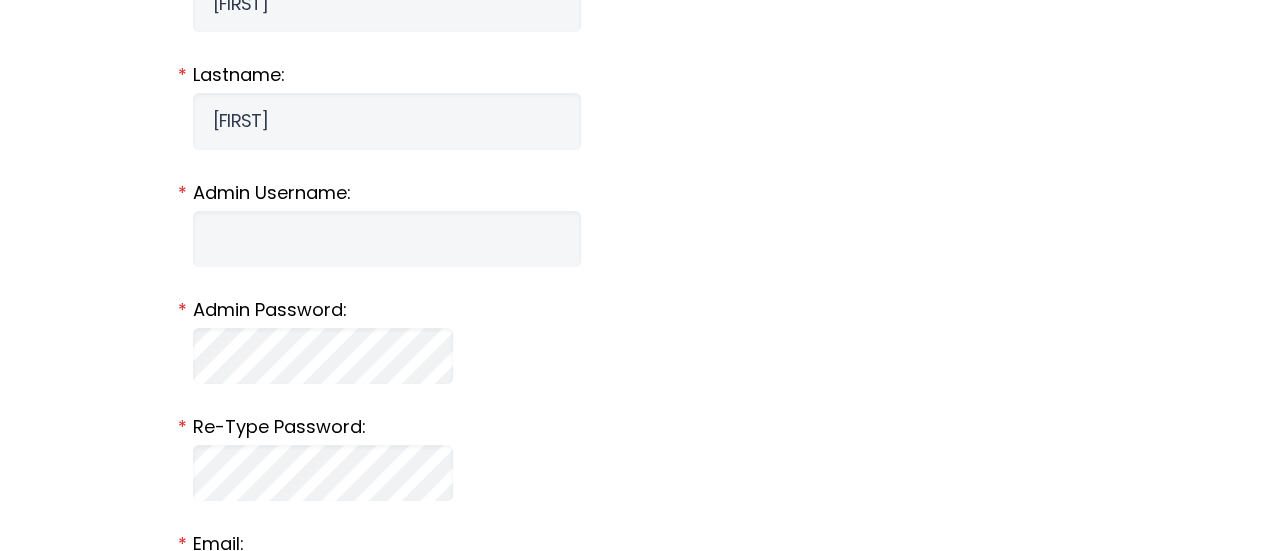 scroll, scrollTop: 1006, scrollLeft: 0, axis: vertical 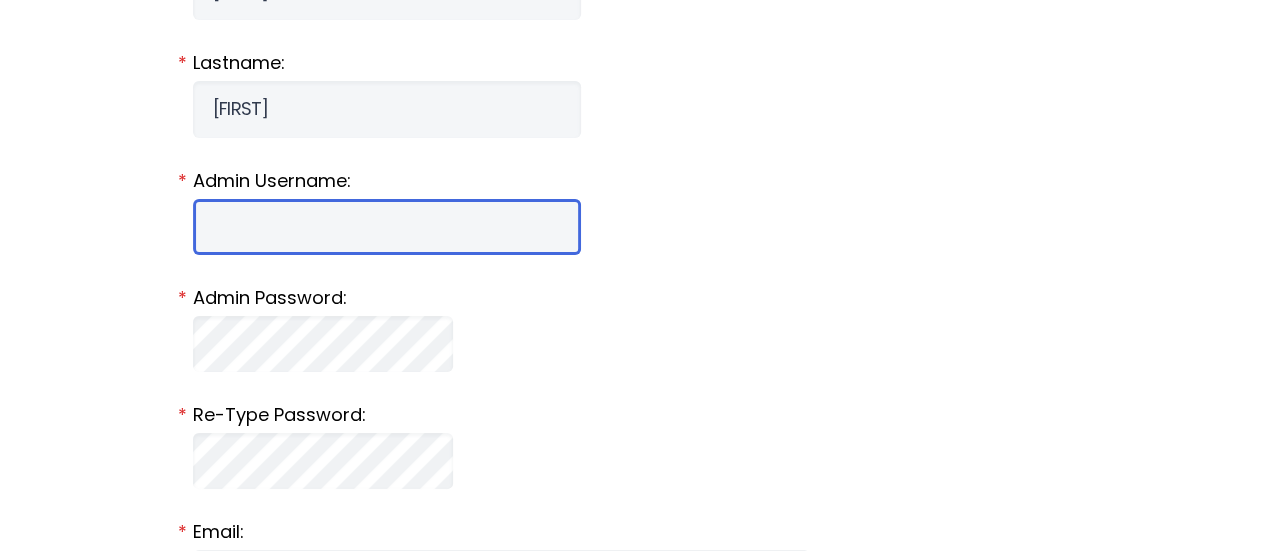 click on "Admin Username:" at bounding box center (387, 227) 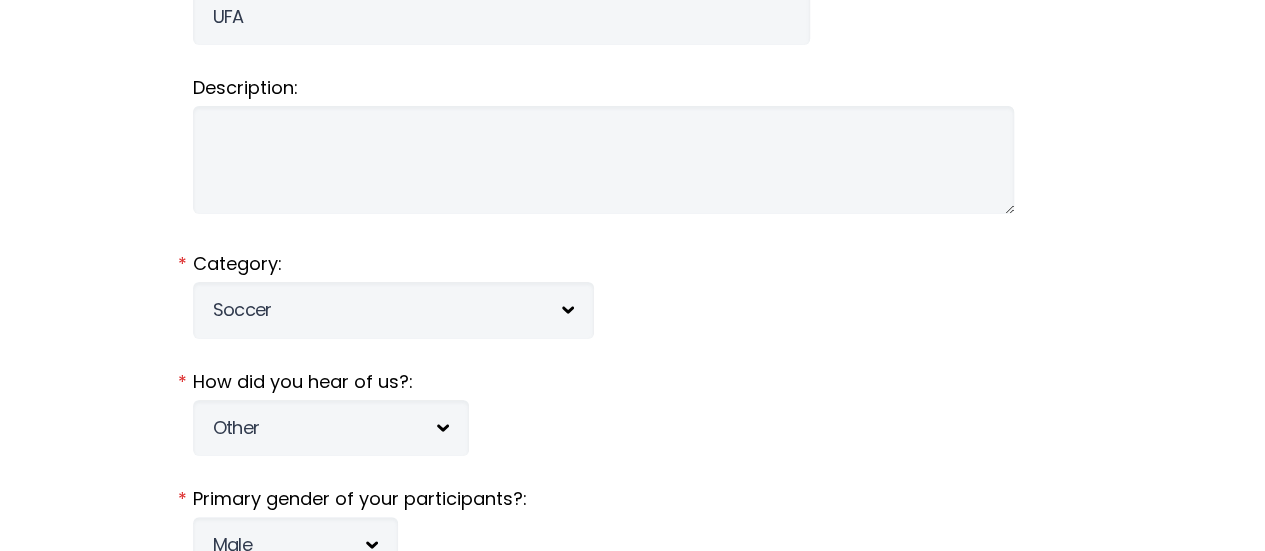 scroll, scrollTop: 0, scrollLeft: 0, axis: both 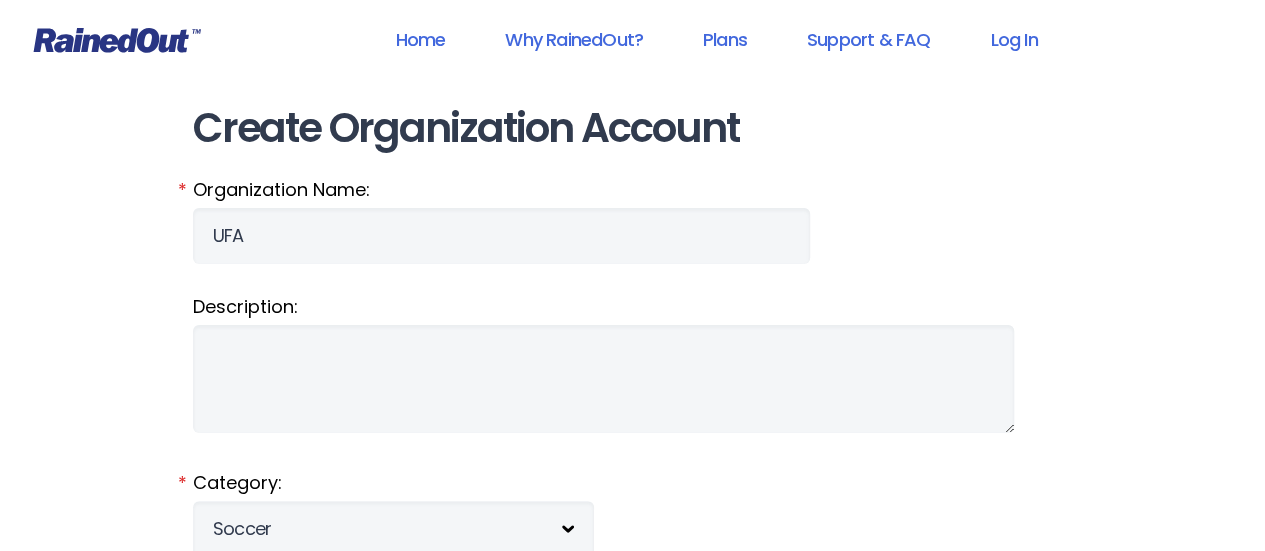 click 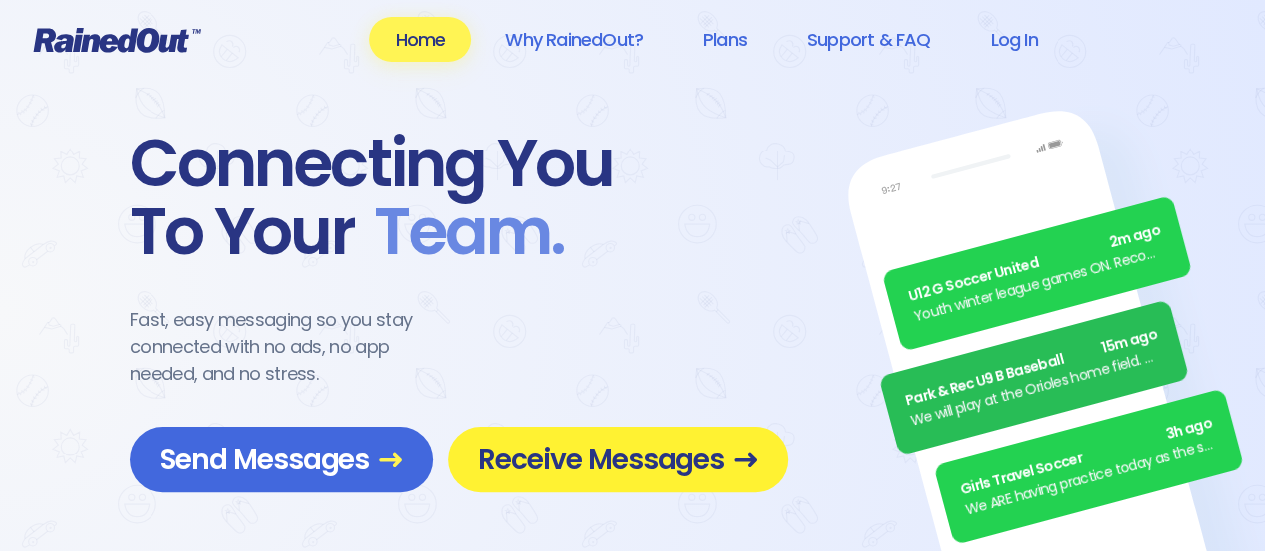click on "Receive Messages" at bounding box center (618, 459) 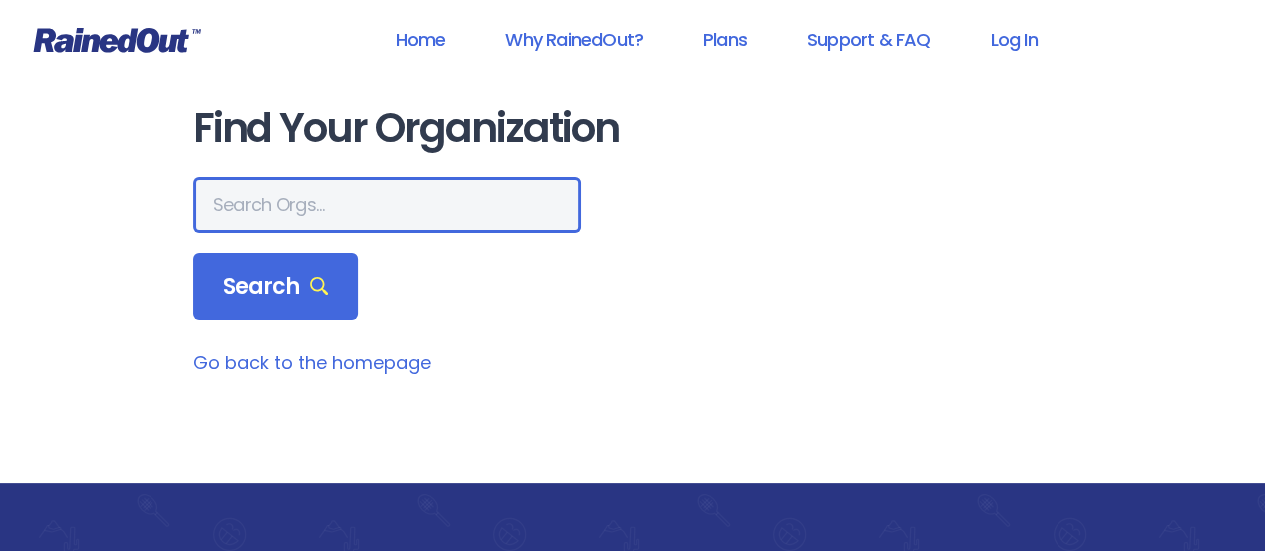 click at bounding box center (387, 205) 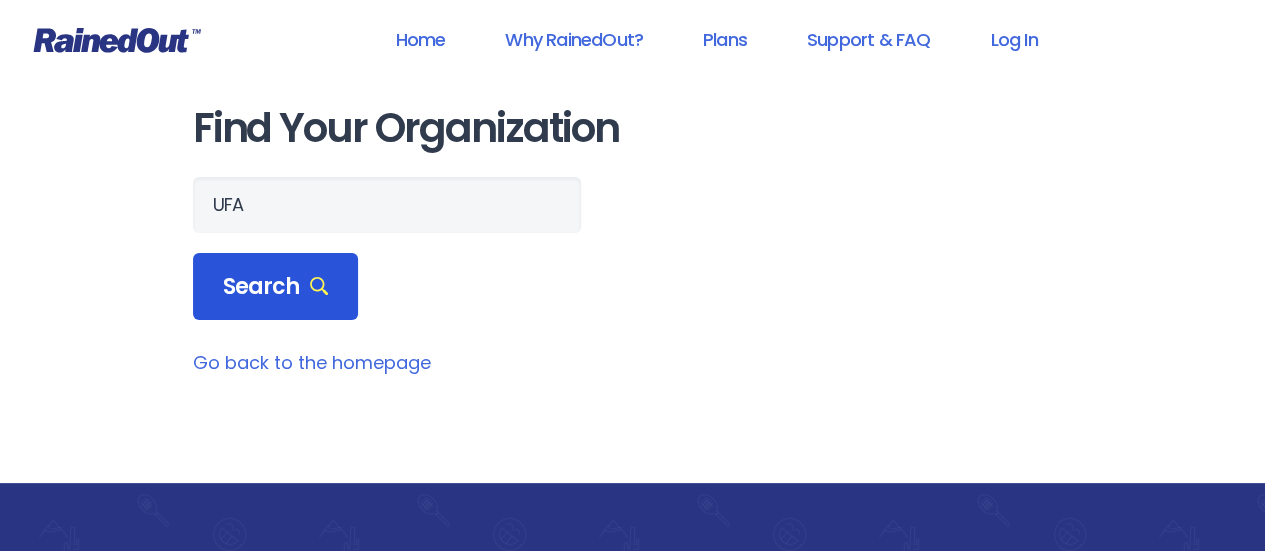 click on "Search" at bounding box center (276, 287) 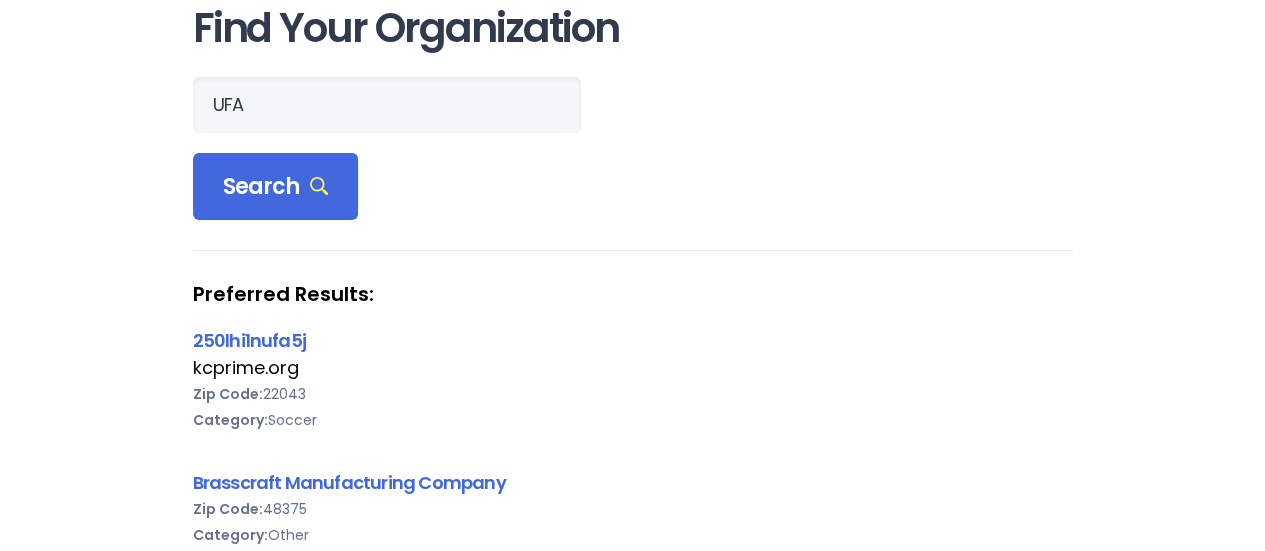 scroll, scrollTop: 0, scrollLeft: 0, axis: both 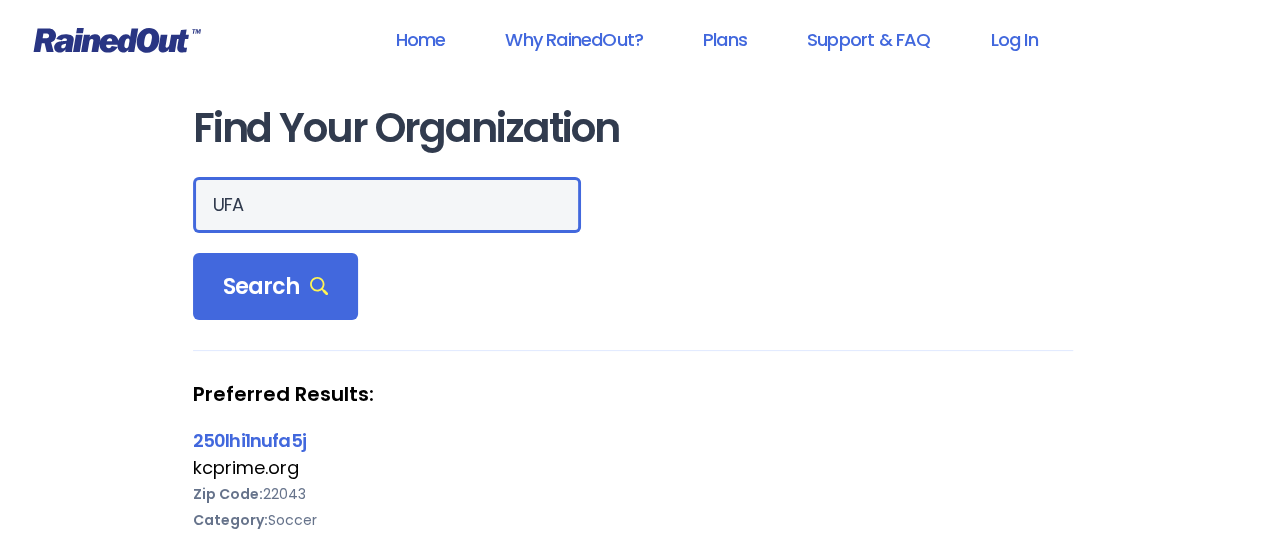 click on "UFA" at bounding box center (387, 205) 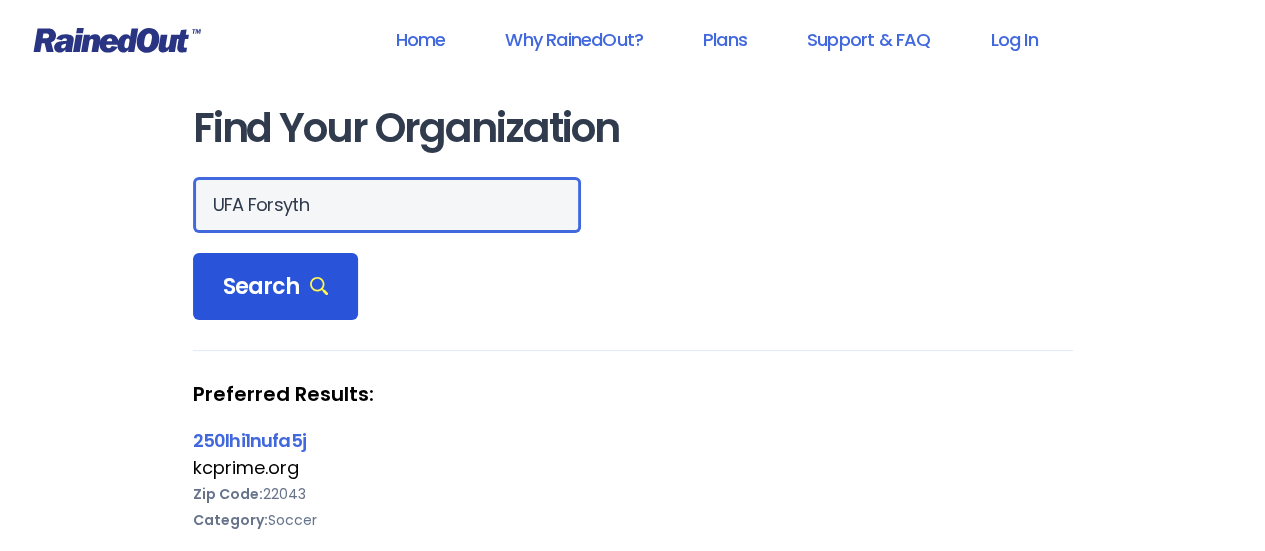 type on "UFA Forsyth" 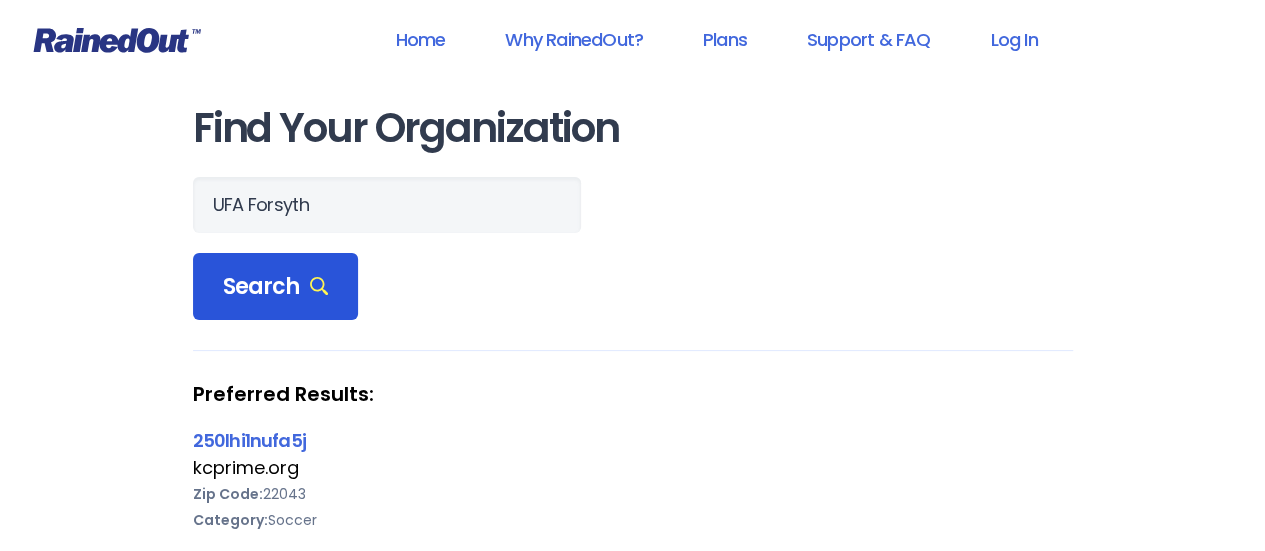 click on "Search" at bounding box center [276, 287] 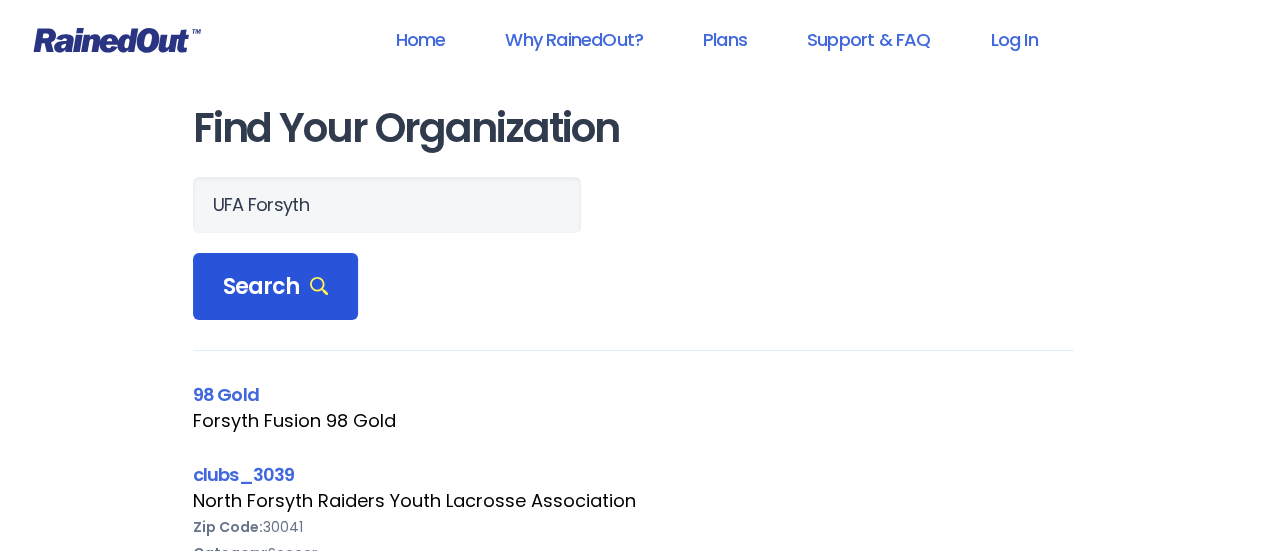 click on "Search" at bounding box center [276, 287] 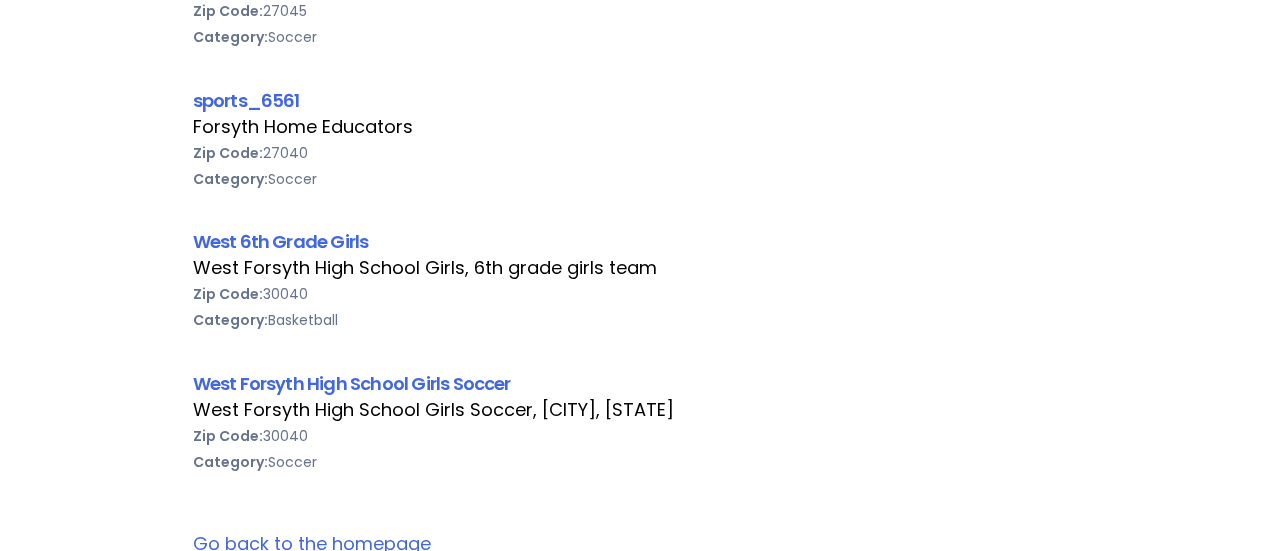 scroll, scrollTop: 2300, scrollLeft: 0, axis: vertical 